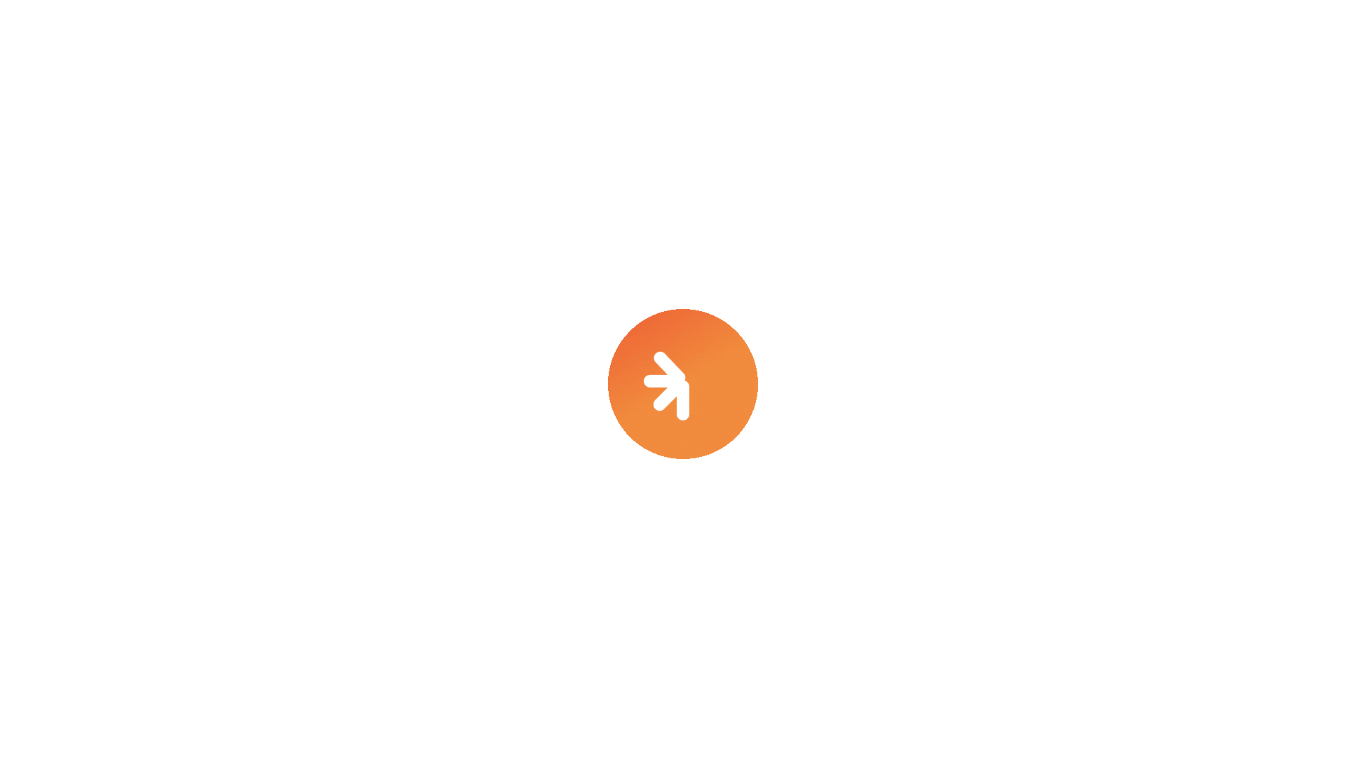 scroll, scrollTop: 0, scrollLeft: 0, axis: both 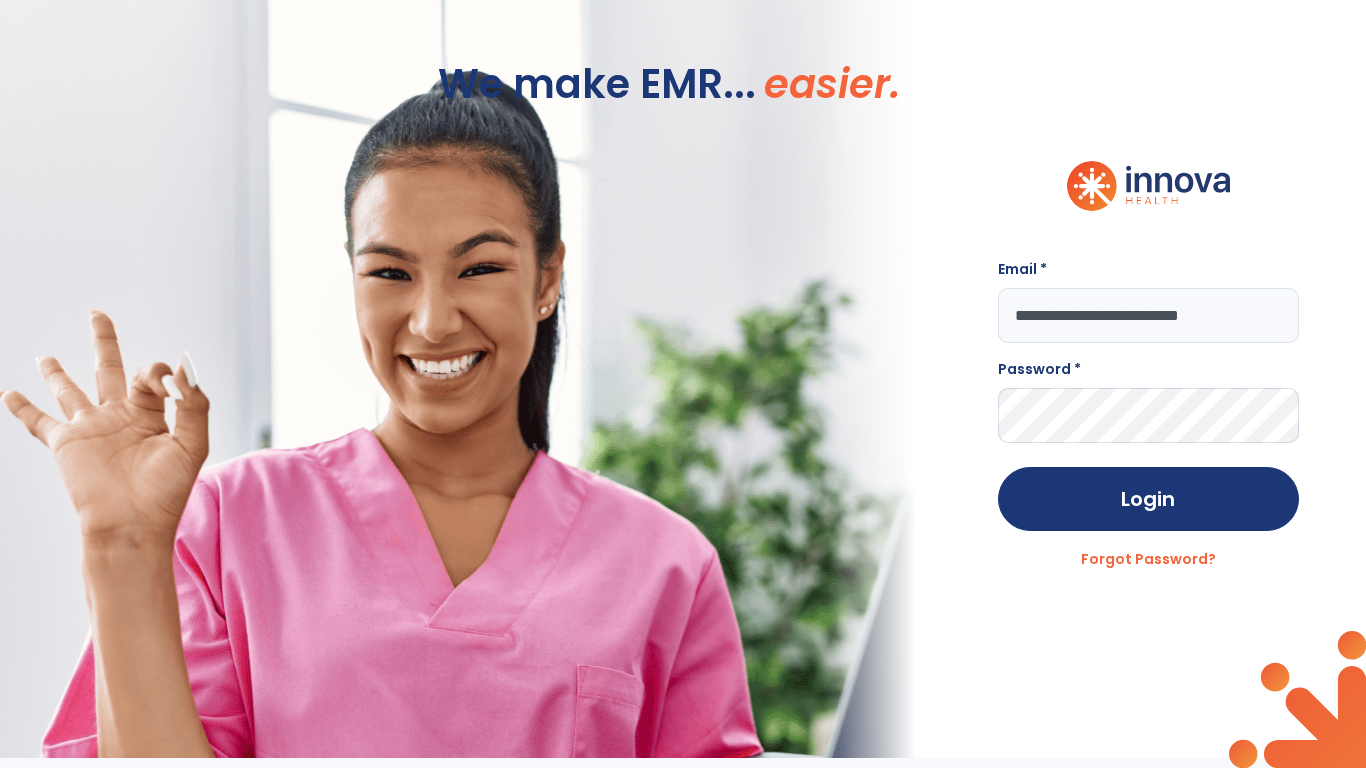 type on "**********" 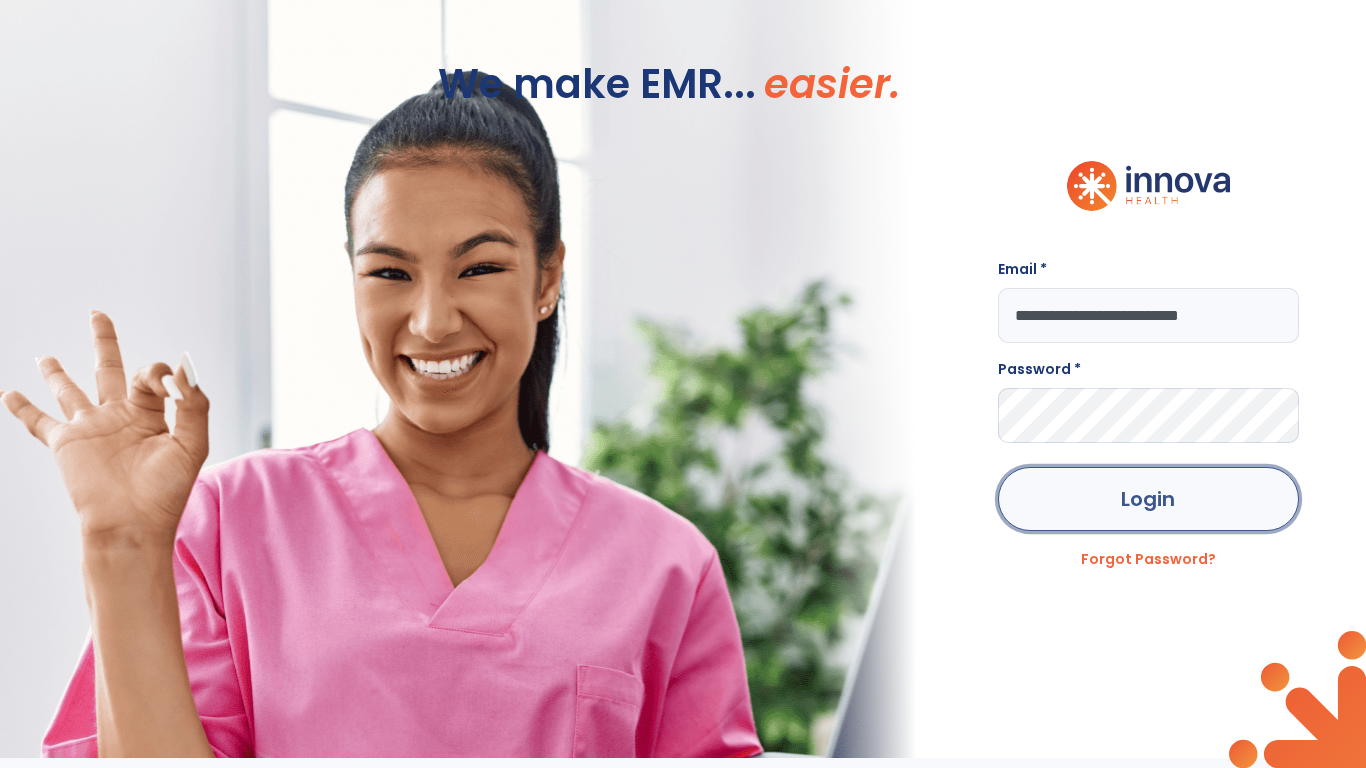 click on "Login" 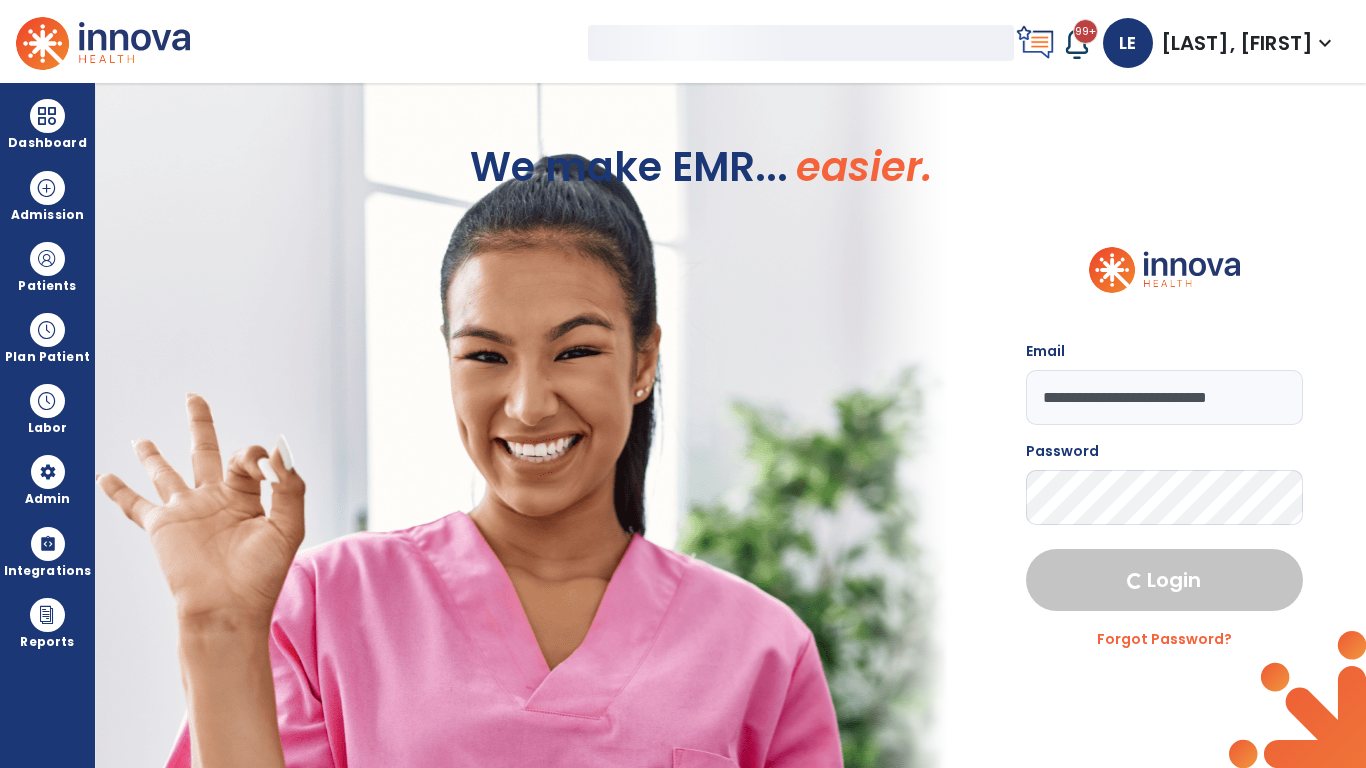 select on "***" 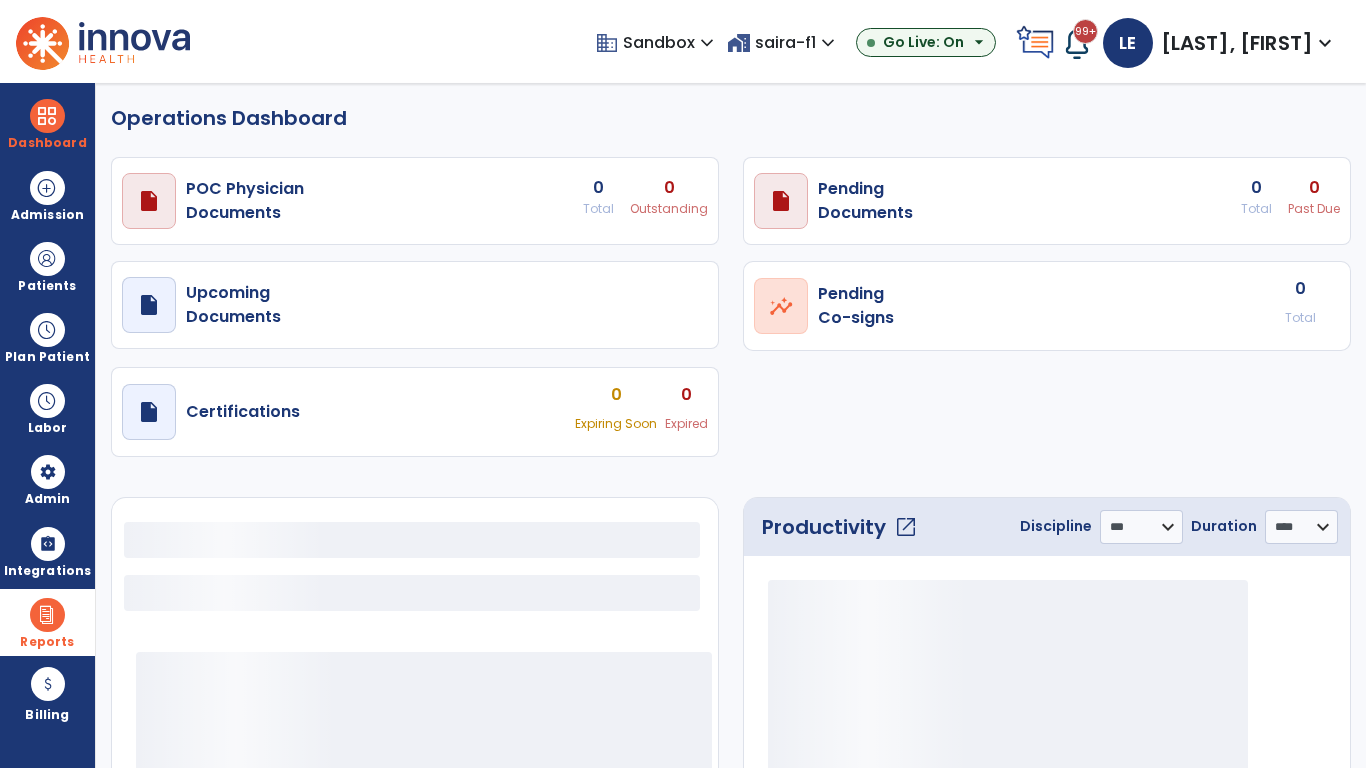 click at bounding box center [47, 615] 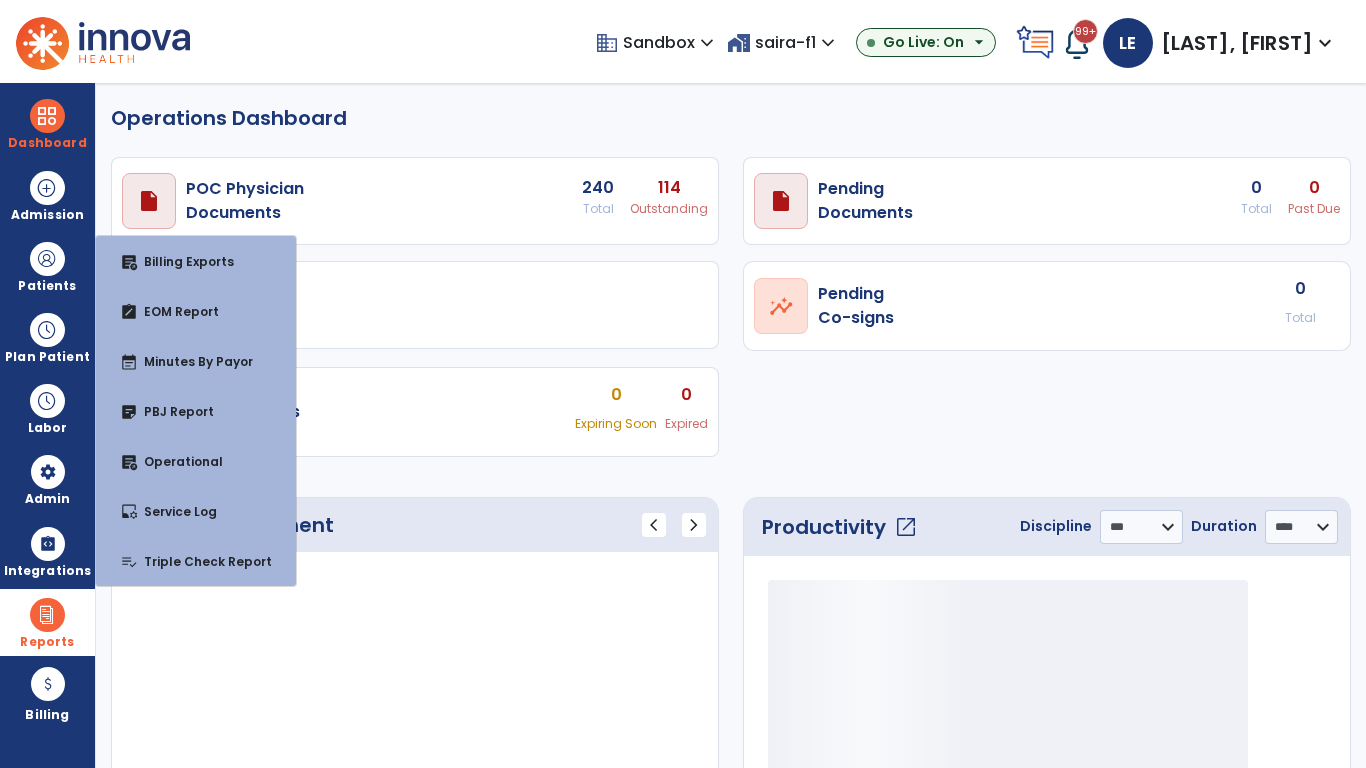 select on "***" 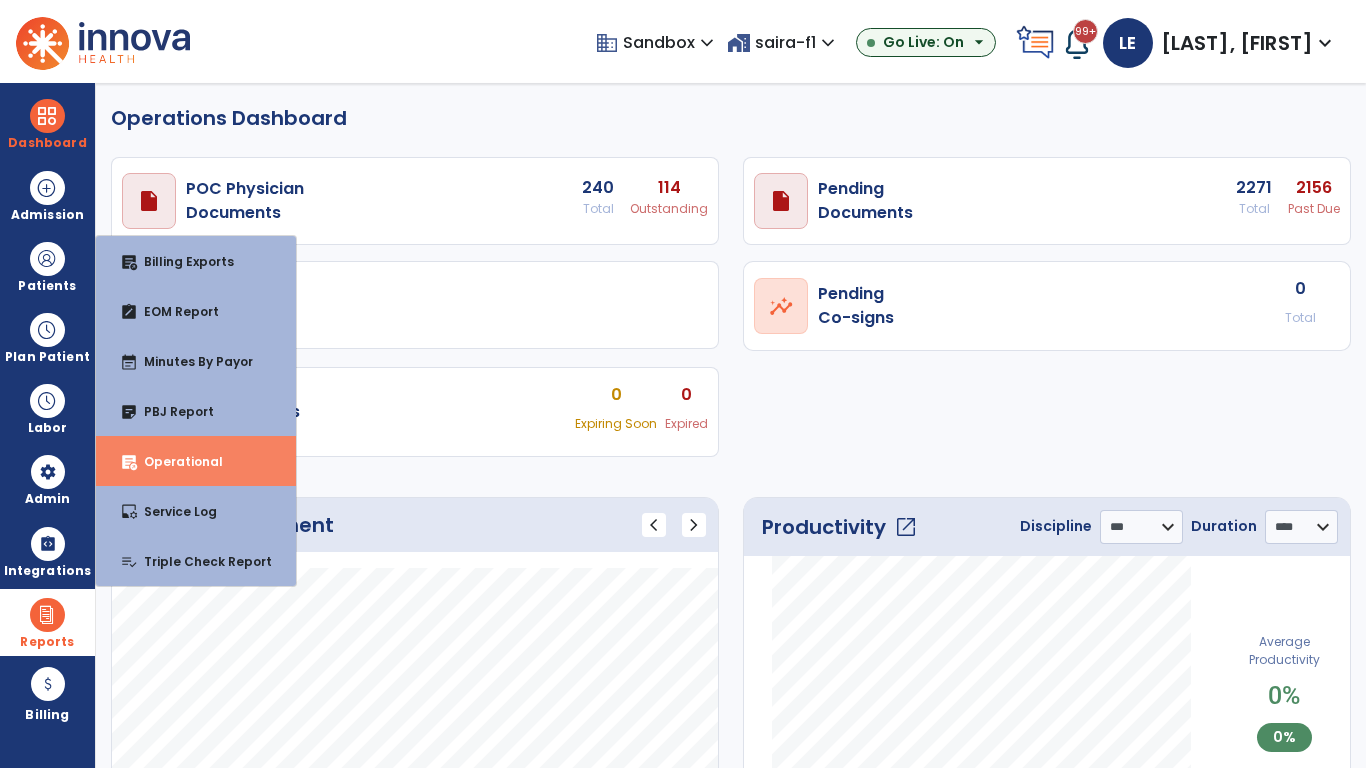 click on "Operational" at bounding box center (175, 461) 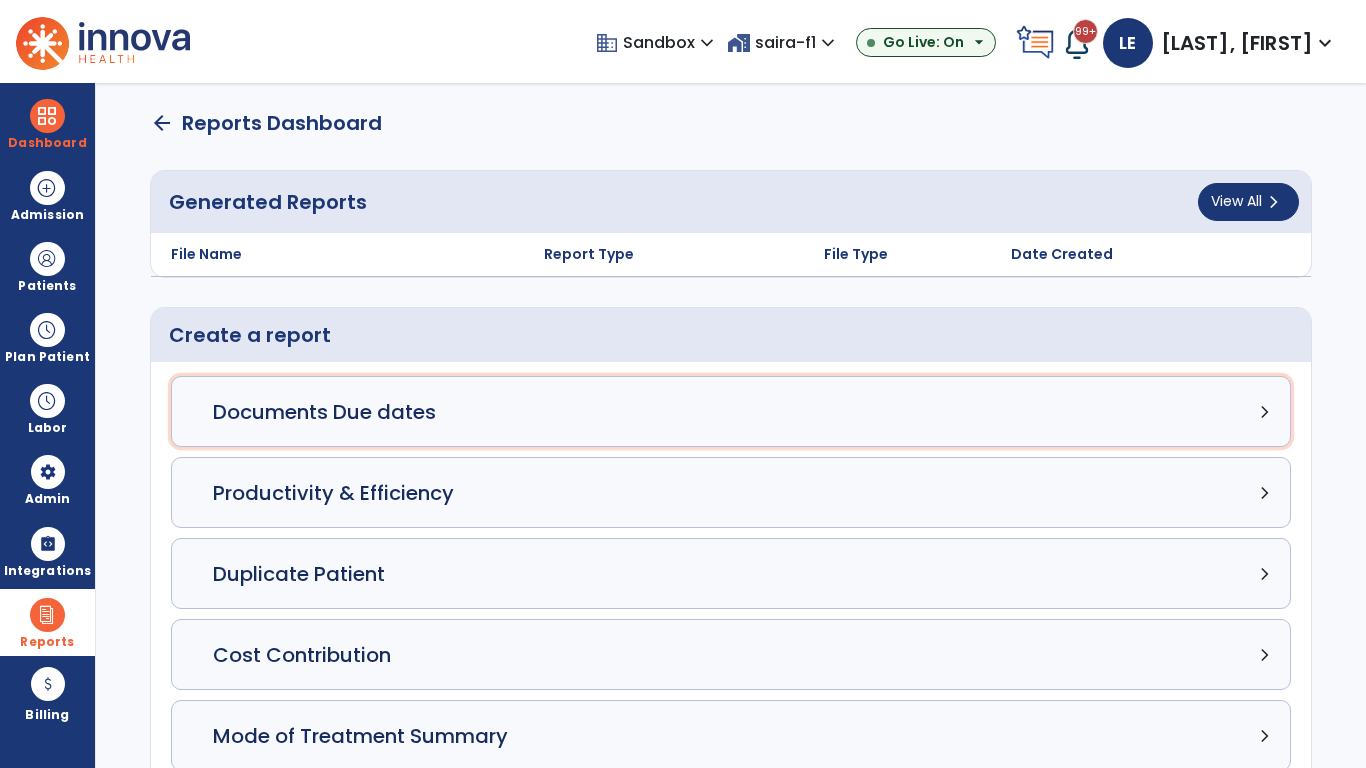 click on "Documents Due dates chevron_right" 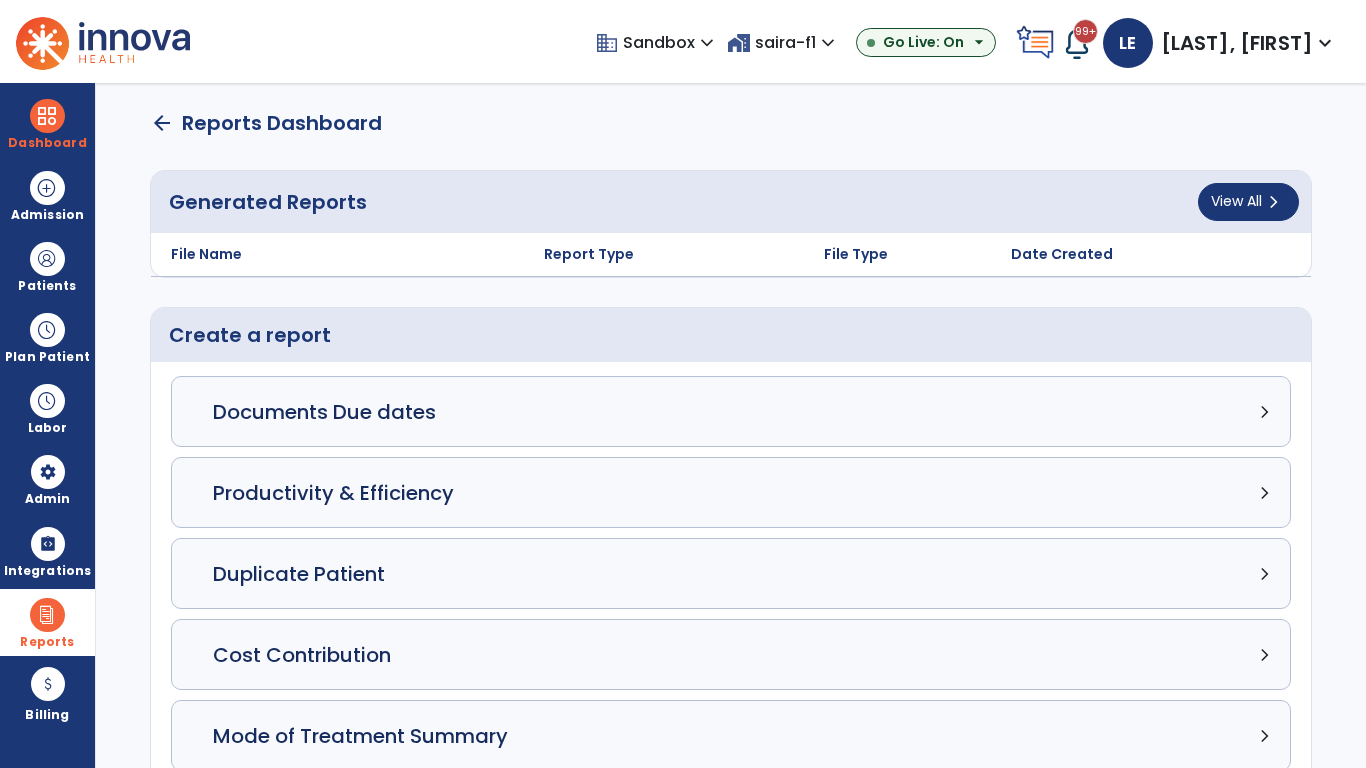 select on "***" 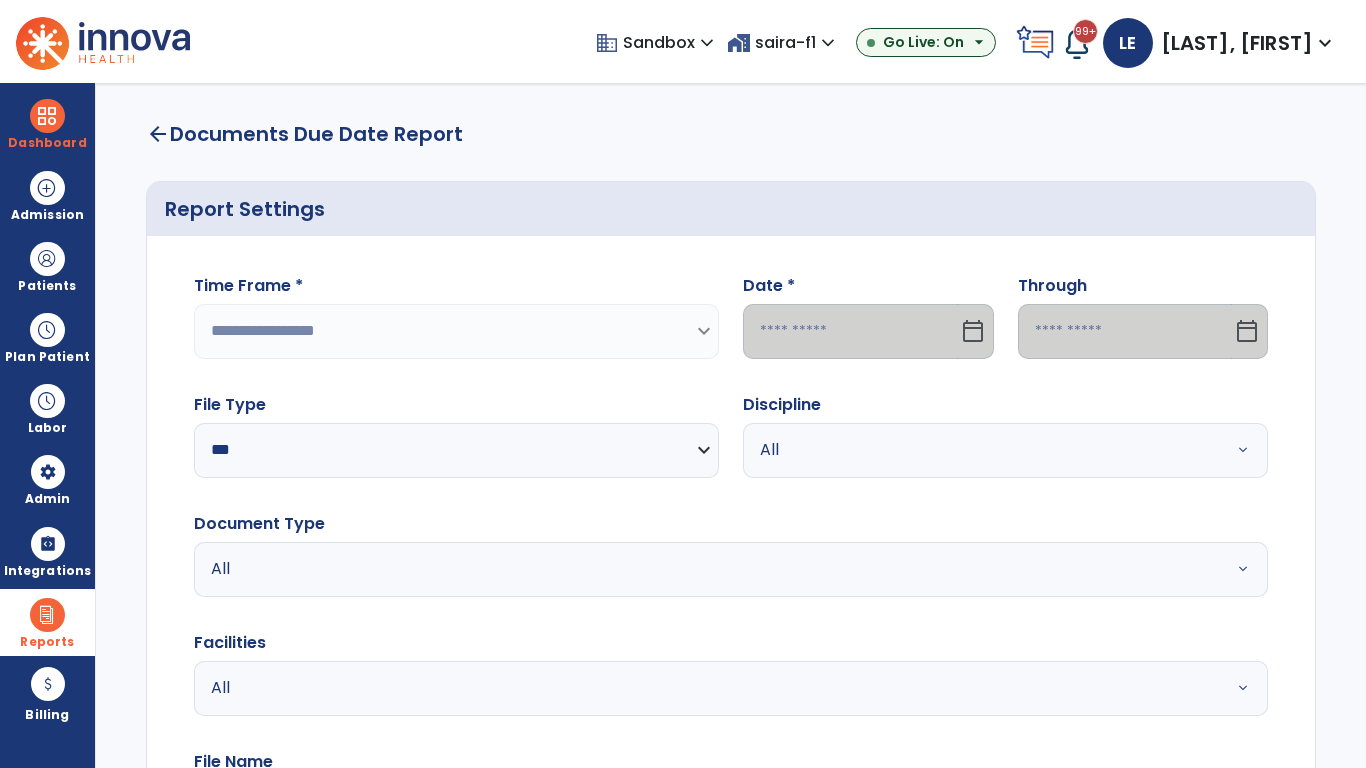 select on "*****" 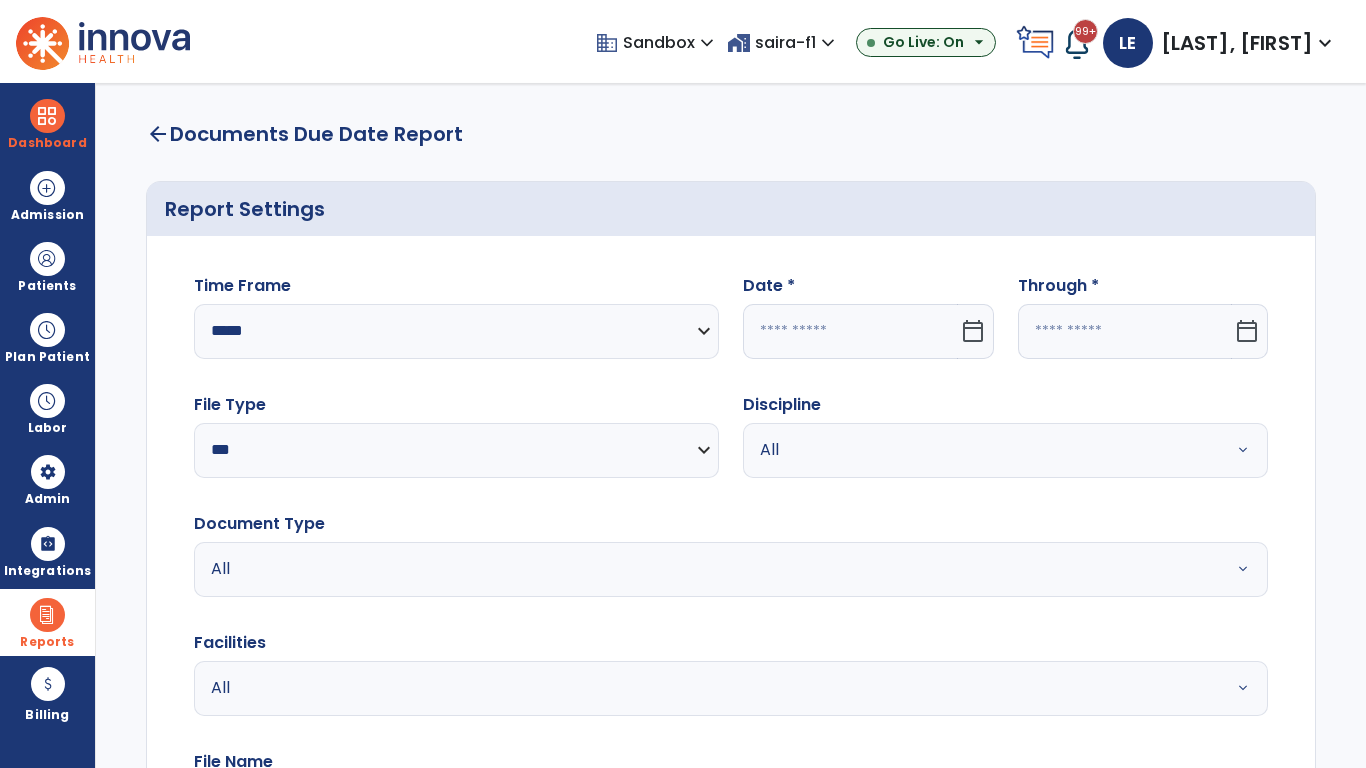 click 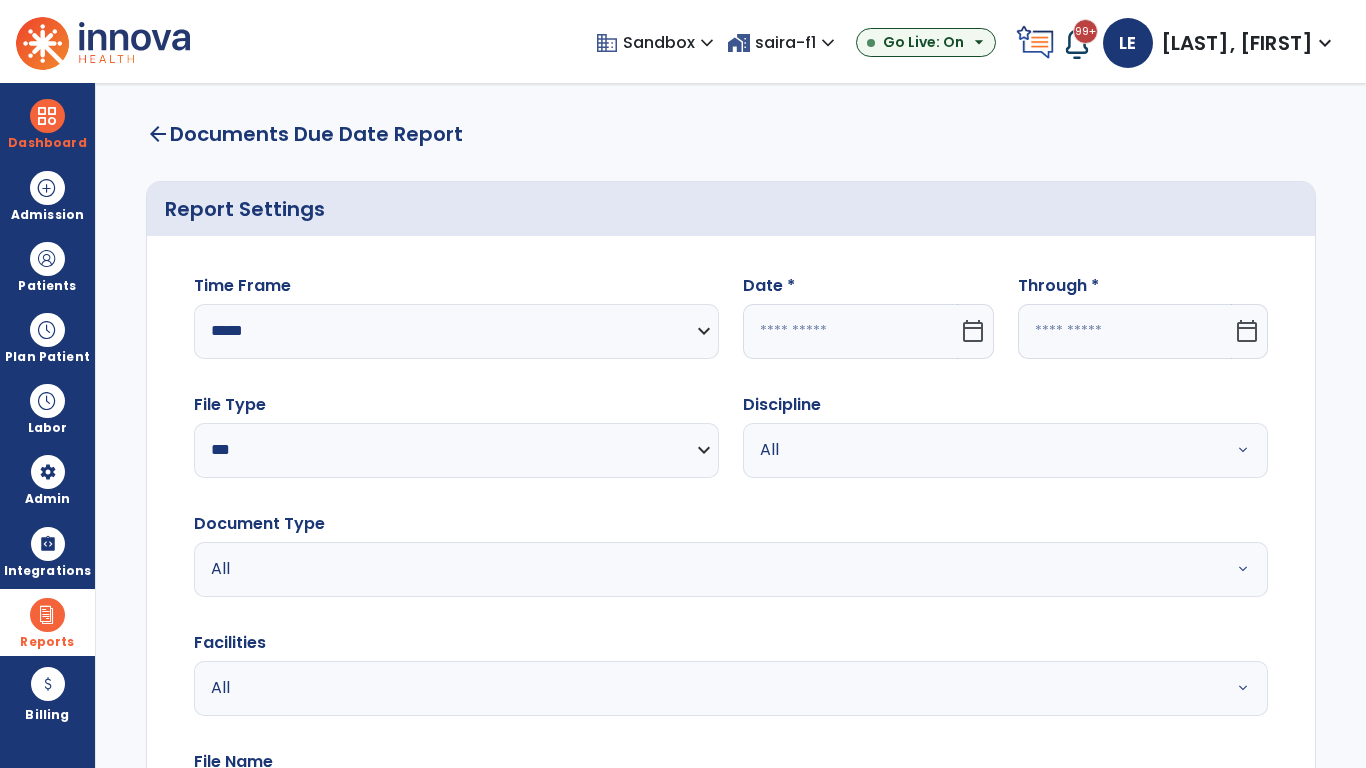 select on "*" 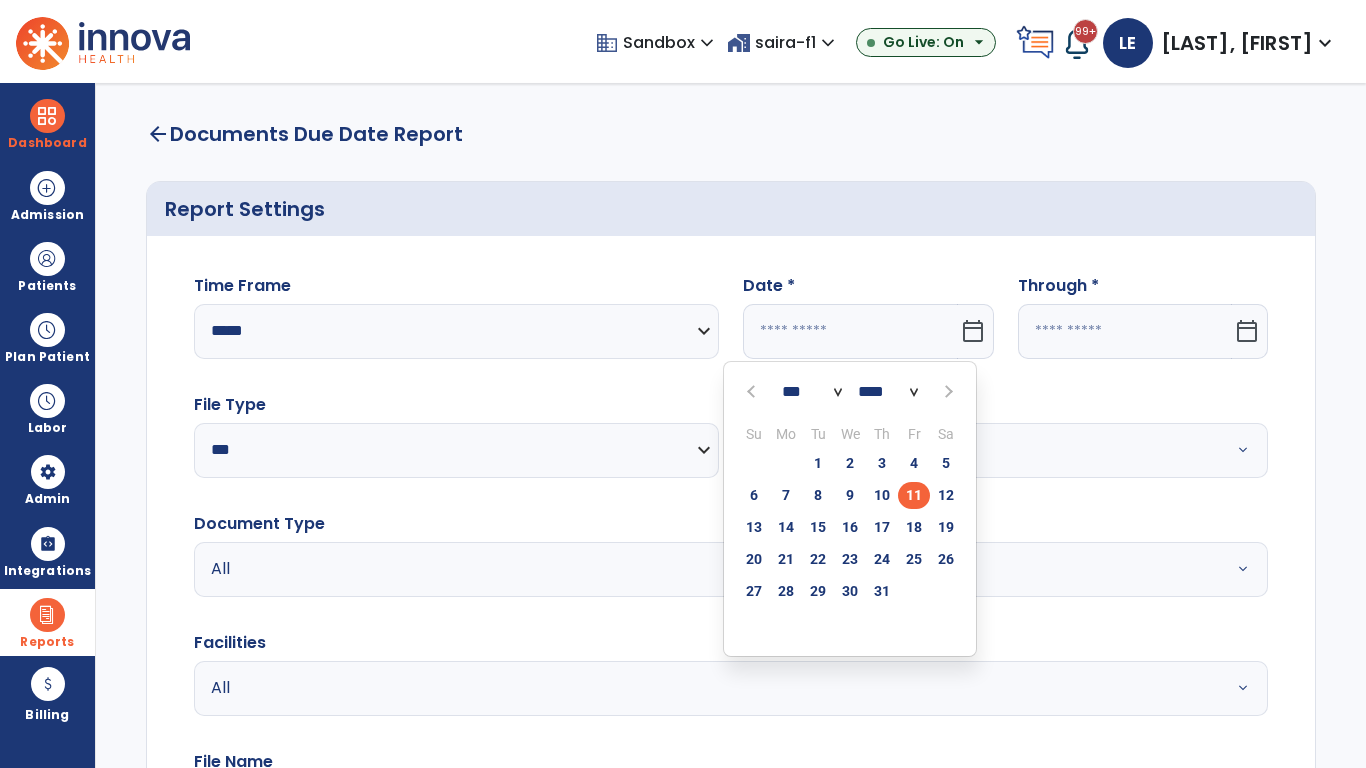 select on "****" 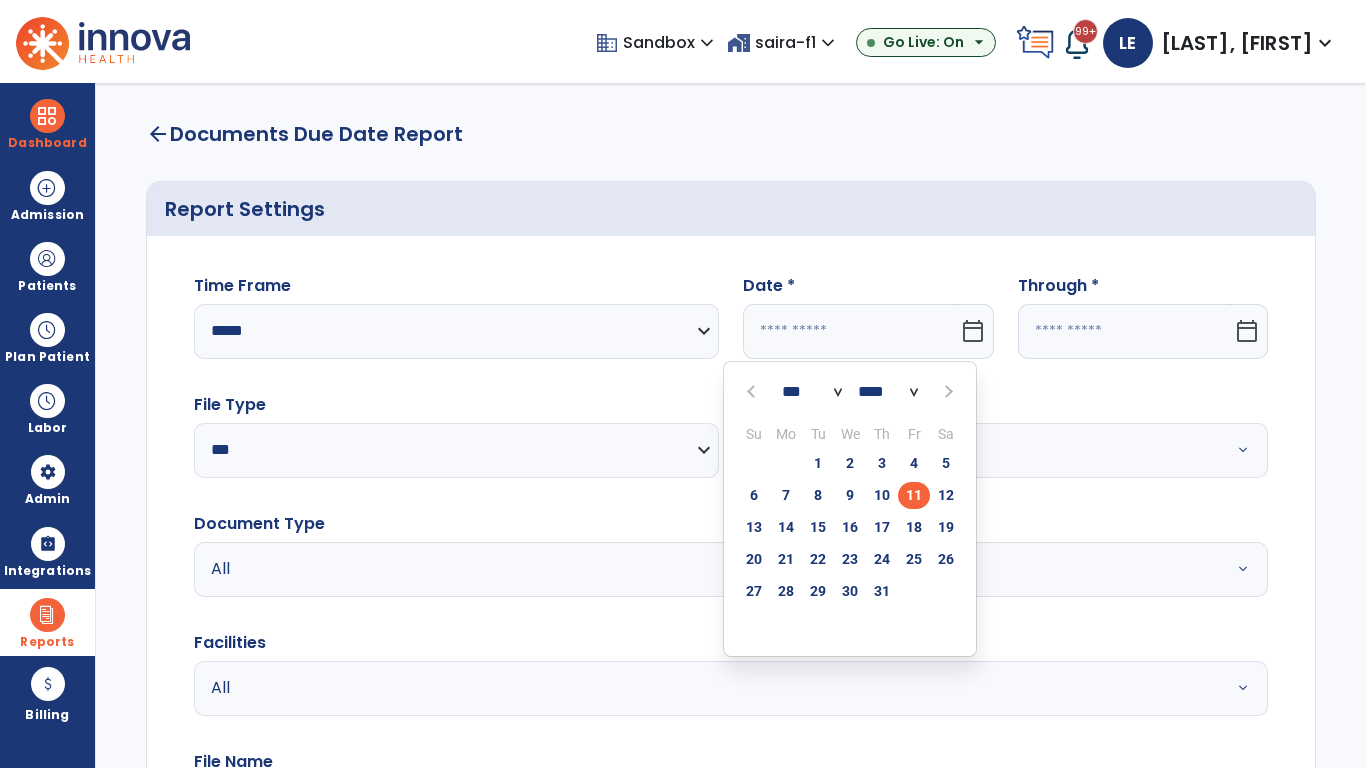 select on "**" 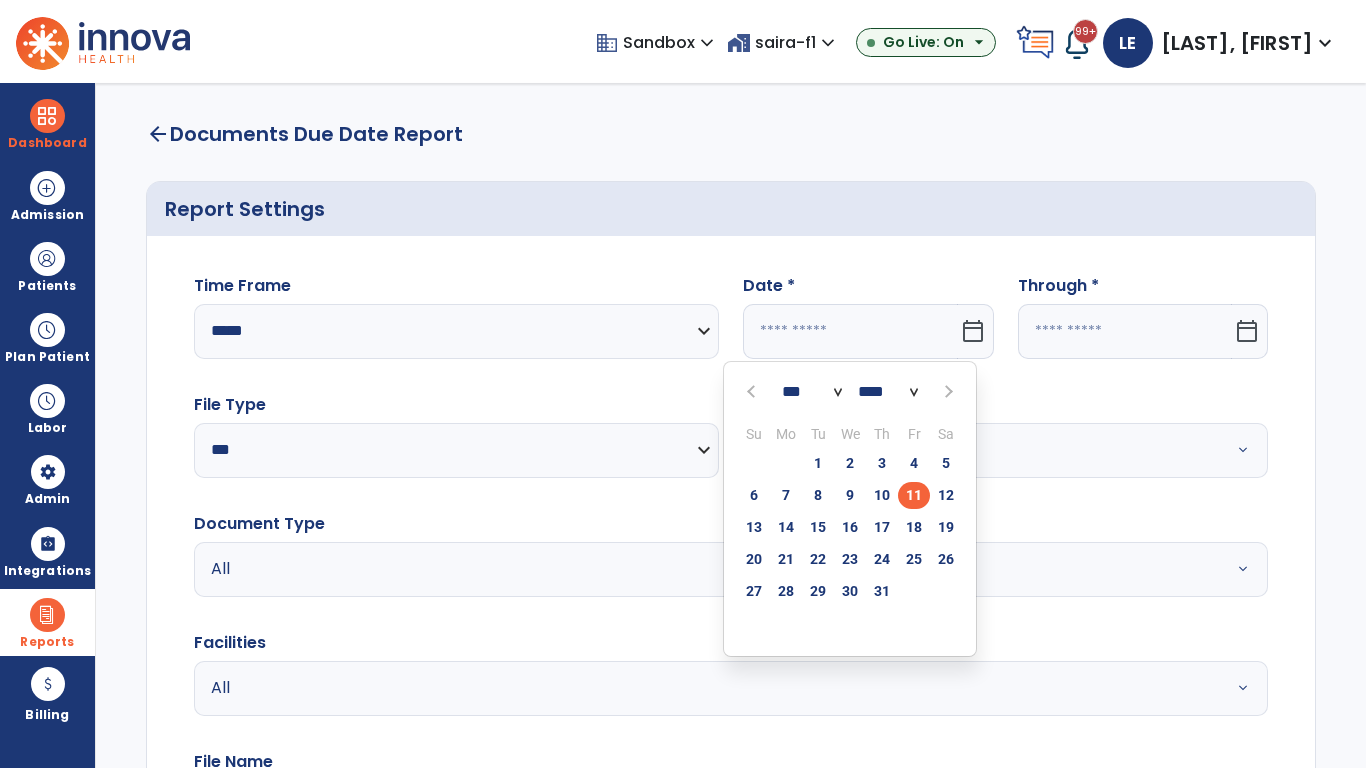 type on "*********" 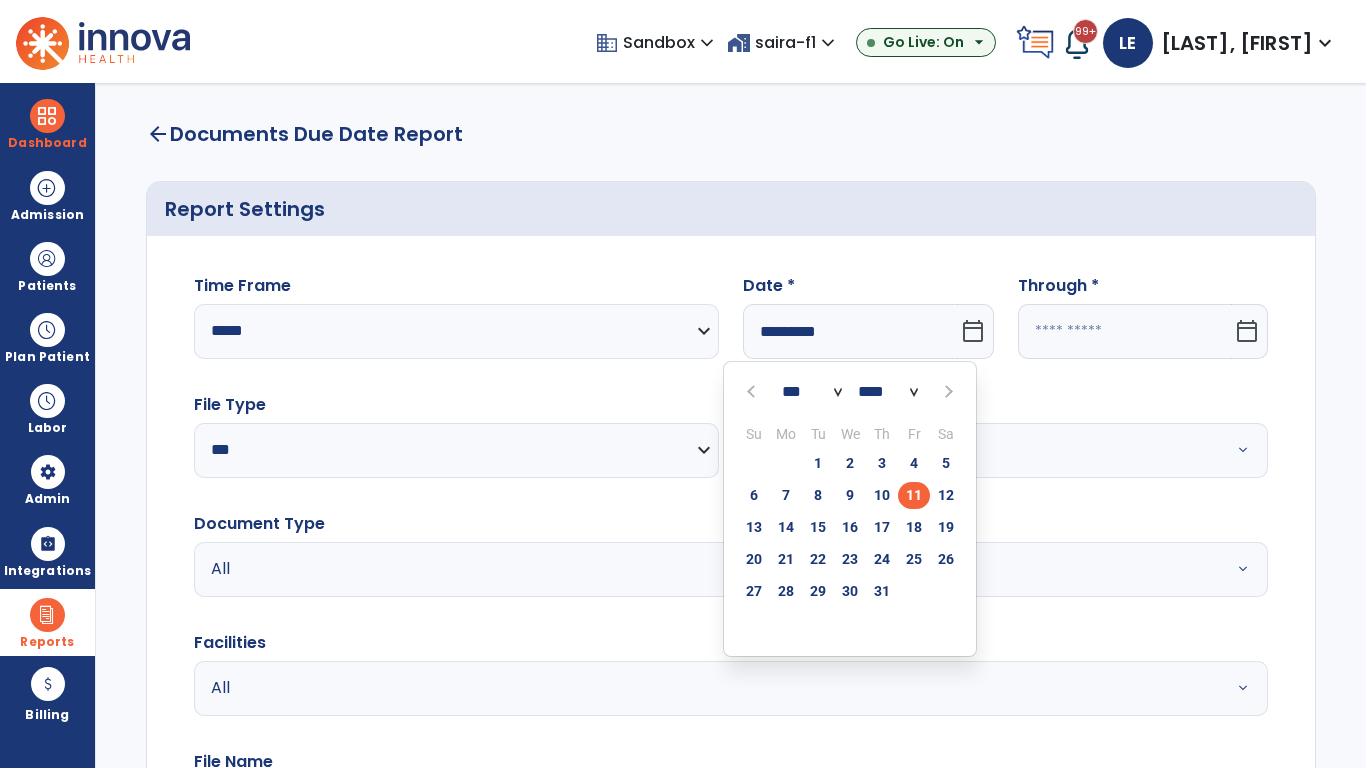 type on "**********" 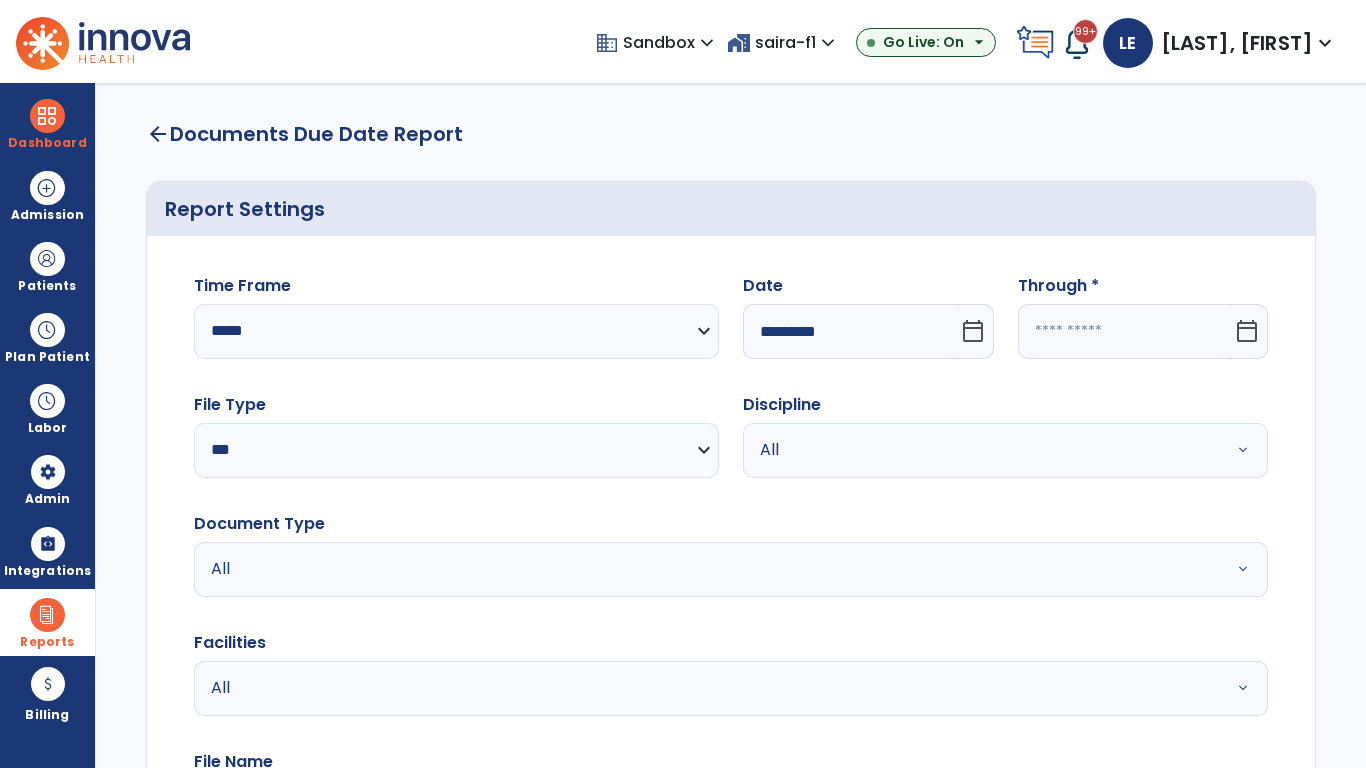 click 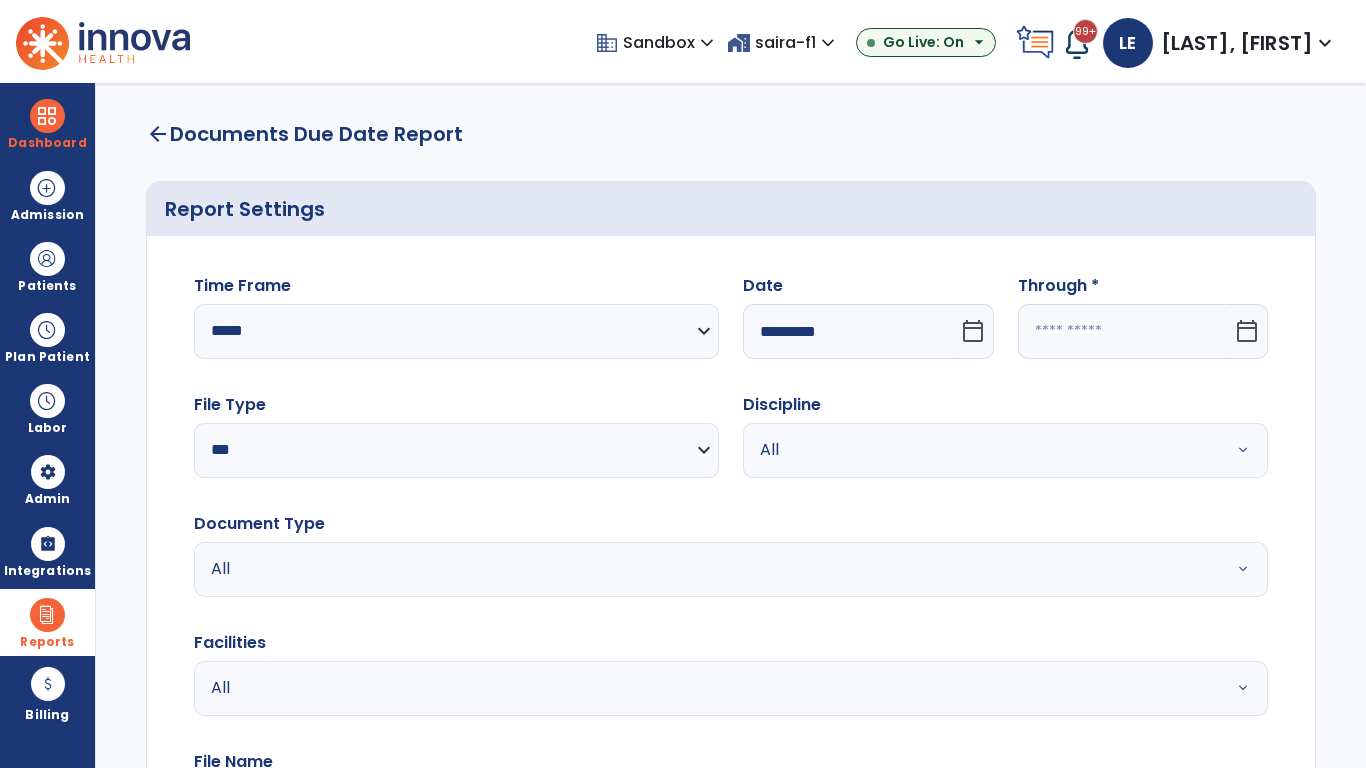 select on "*" 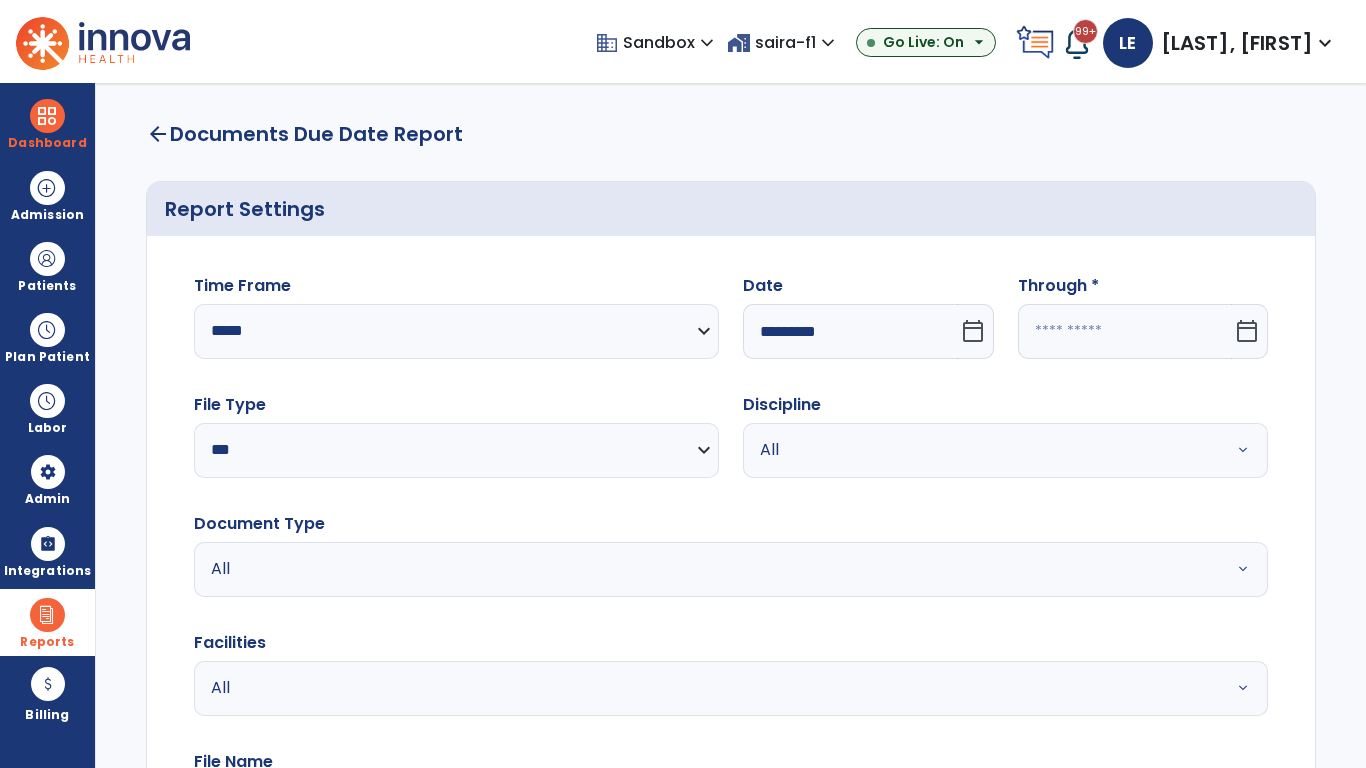 select on "****" 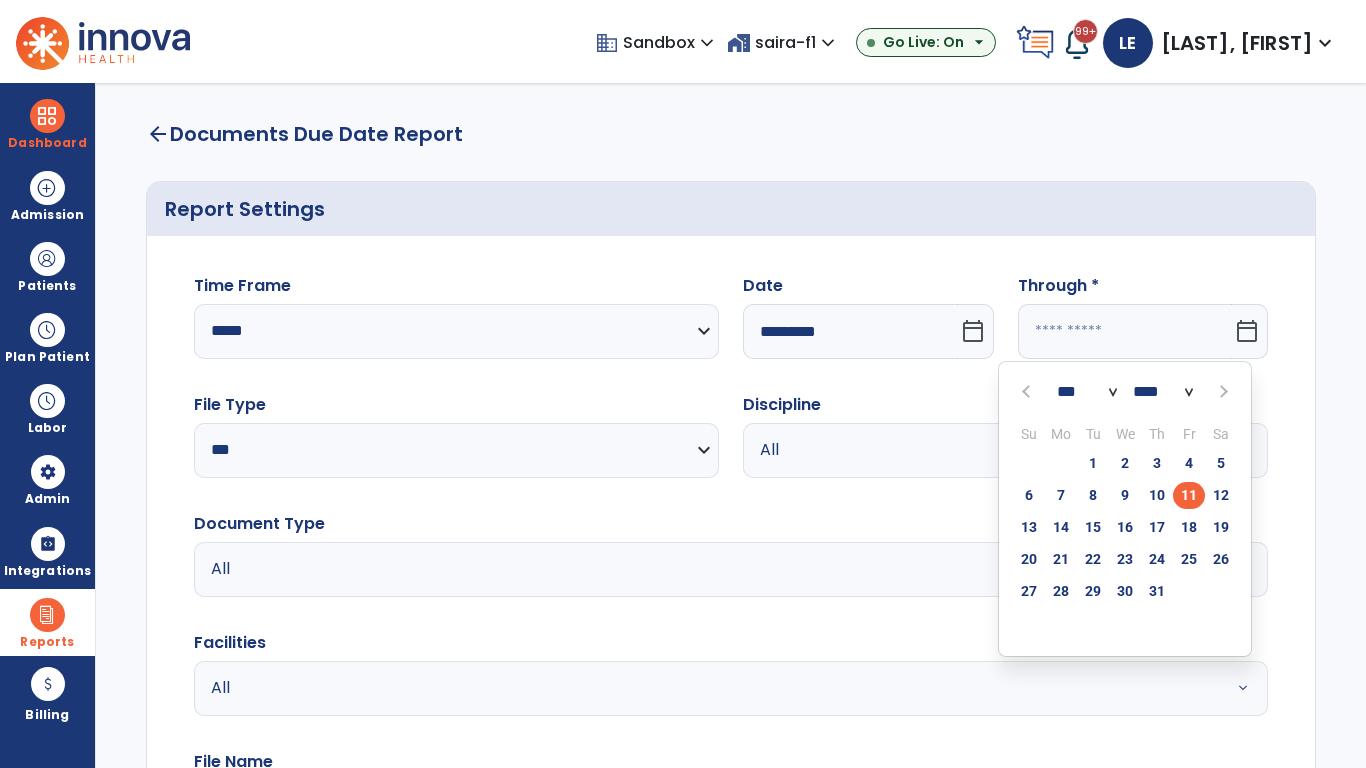 select on "*" 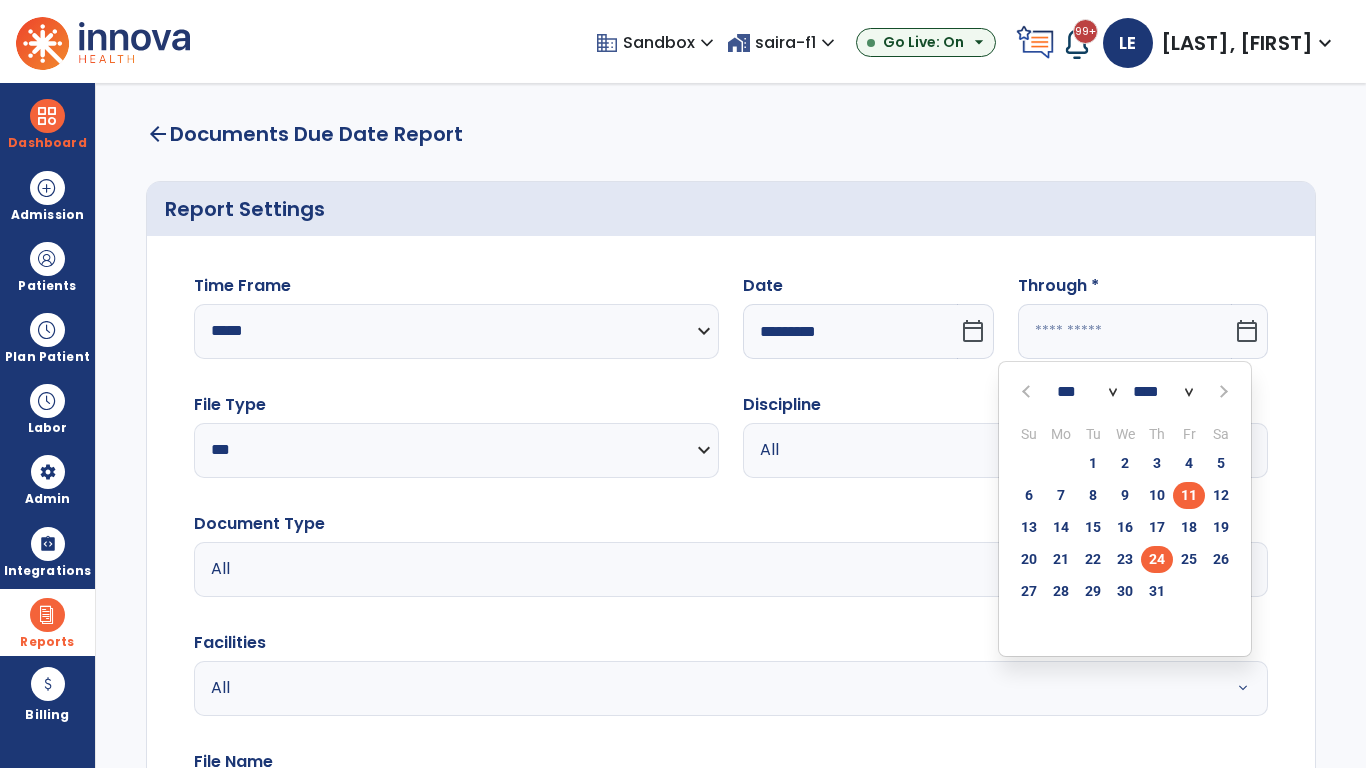 click on "24" 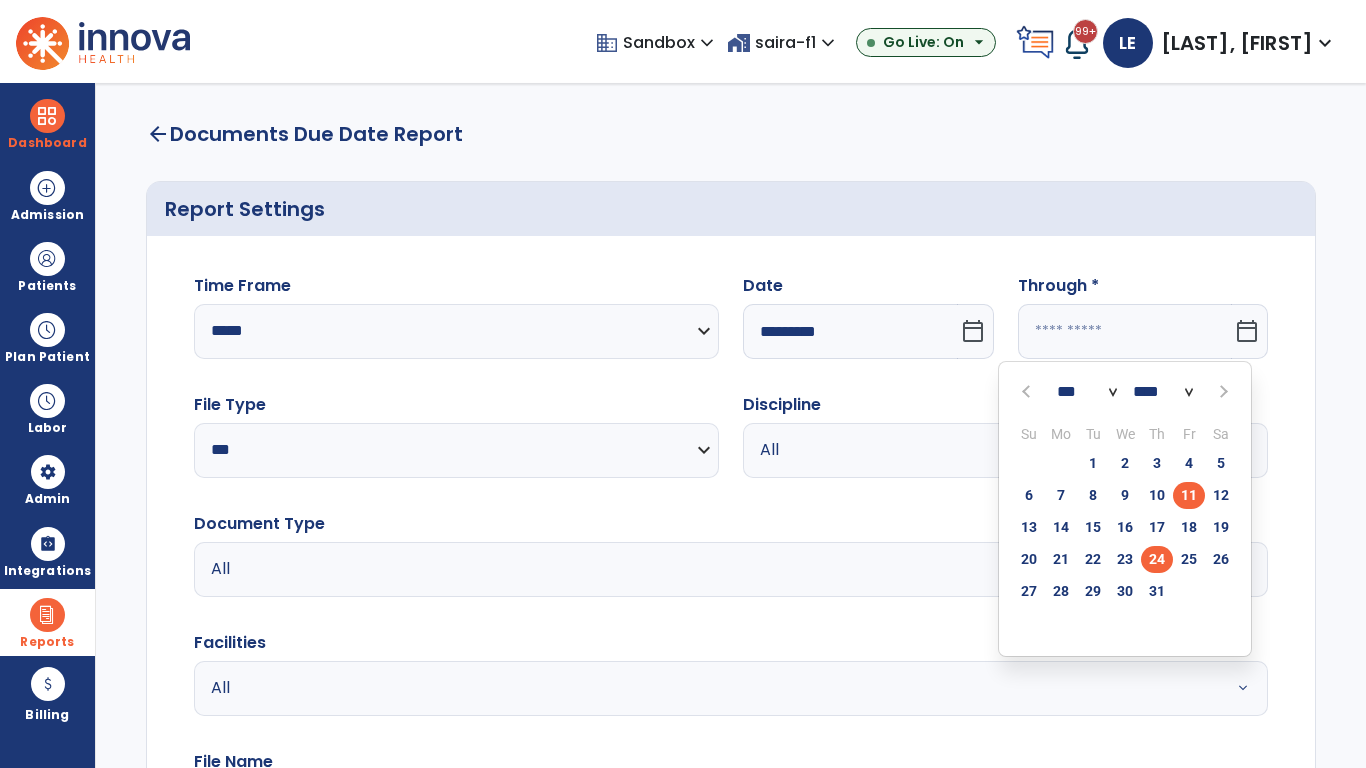 type on "*********" 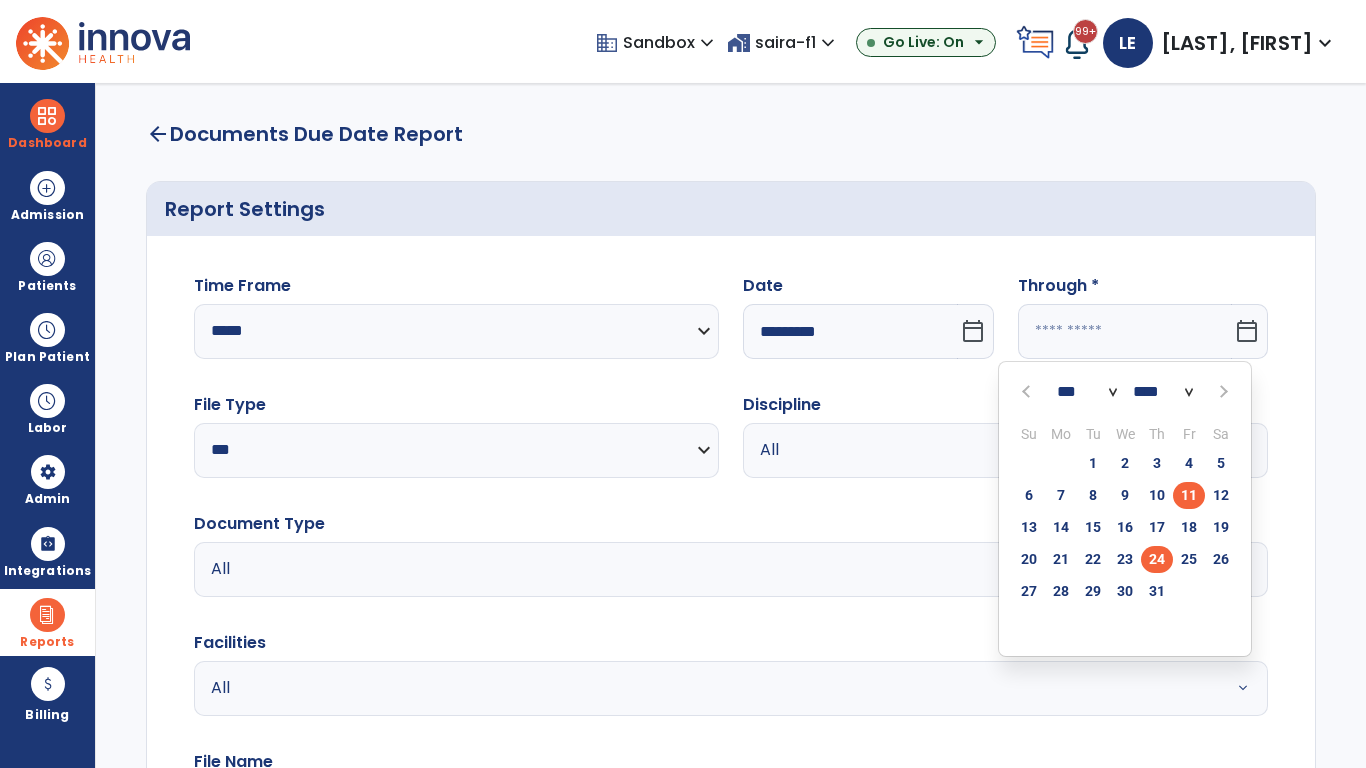 type on "**********" 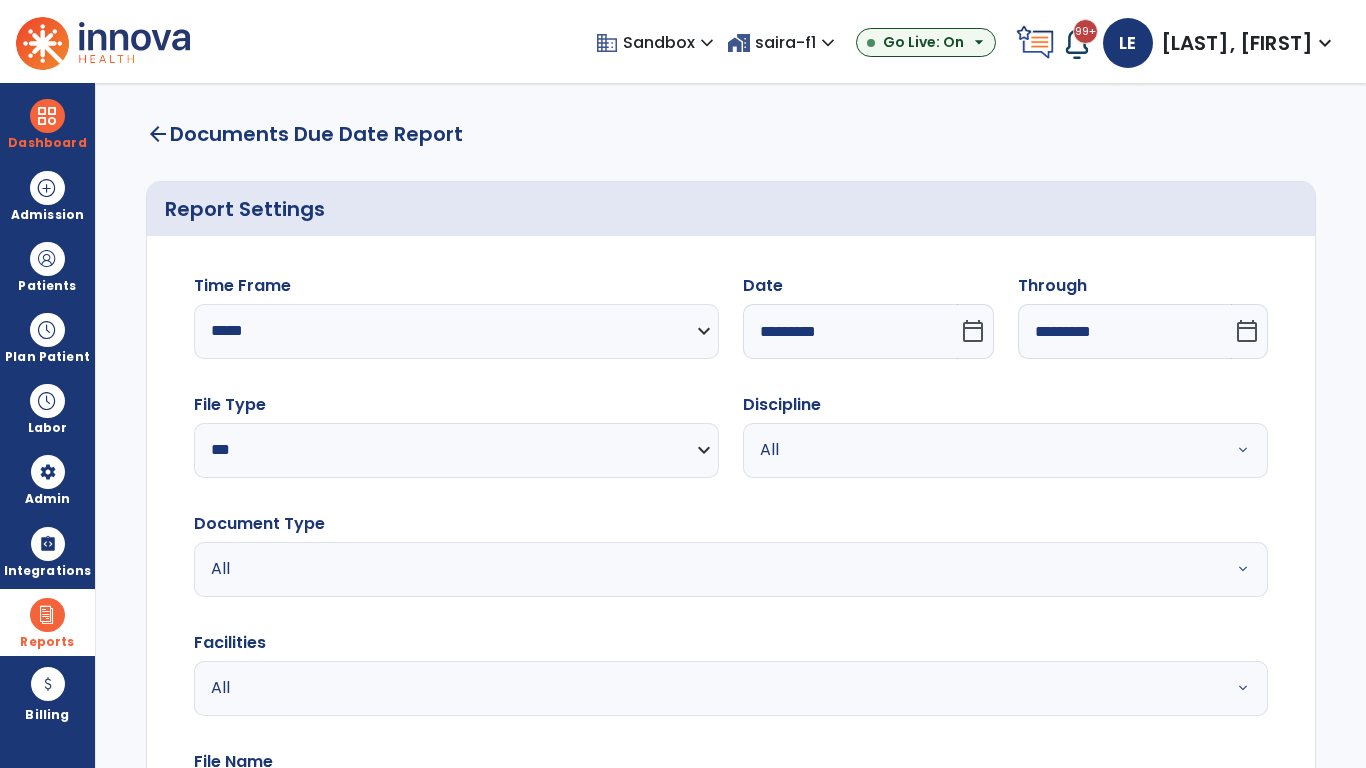 scroll, scrollTop: 51, scrollLeft: 0, axis: vertical 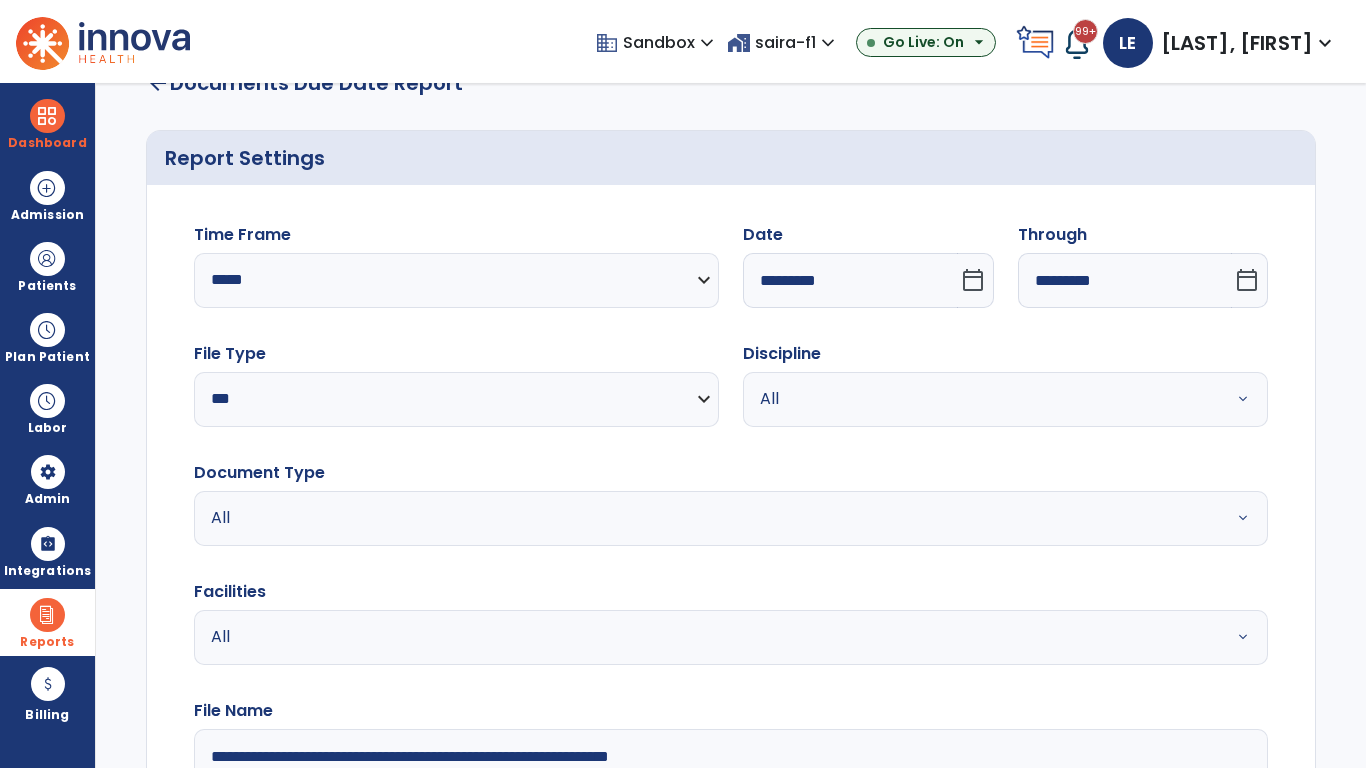 type on "**********" 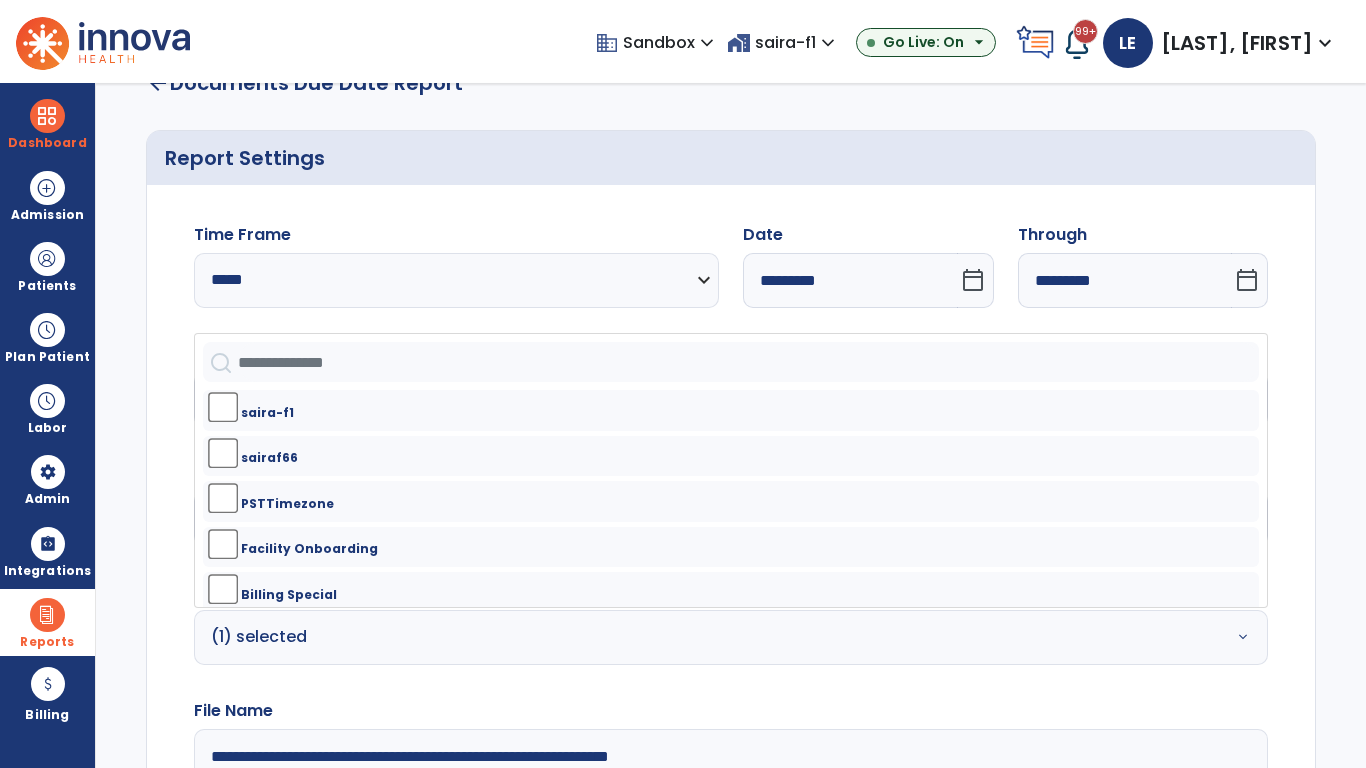 click on "All" at bounding box center [981, 399] 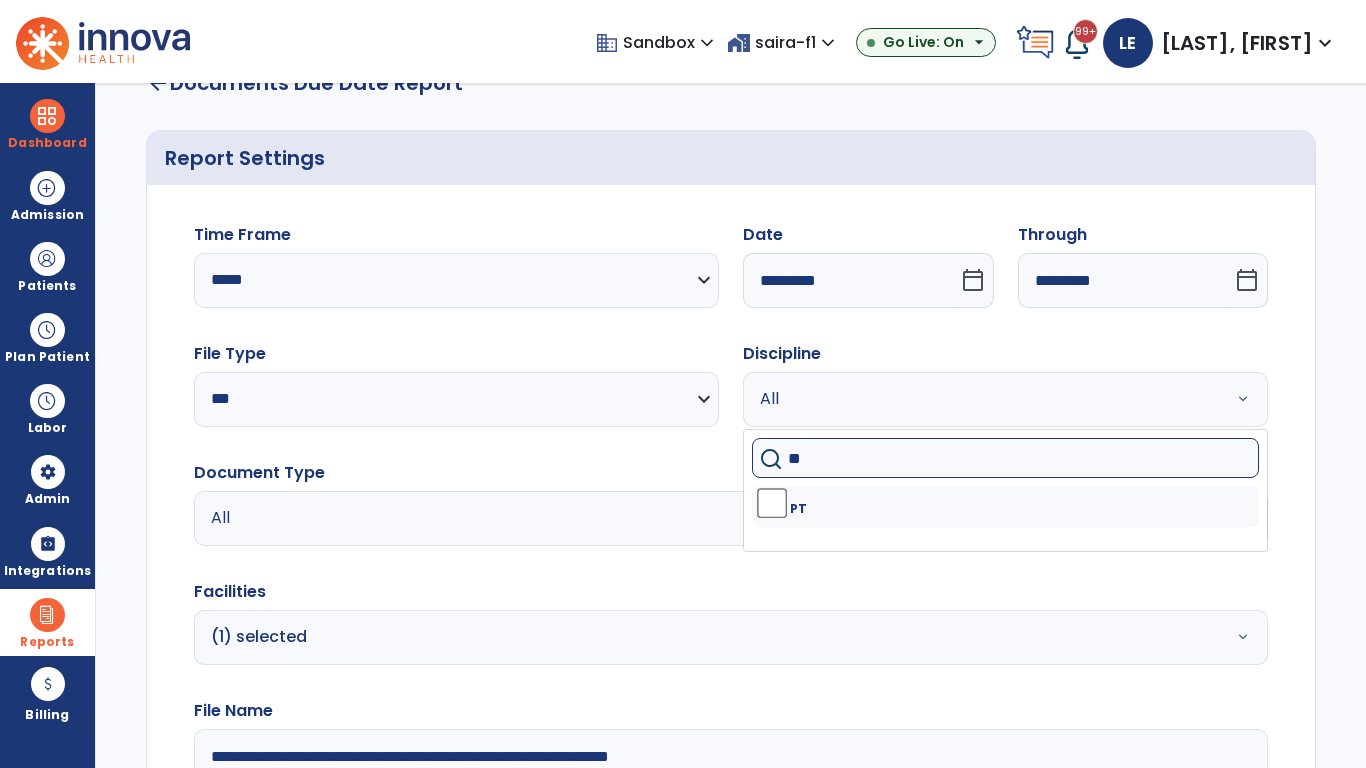 type on "**" 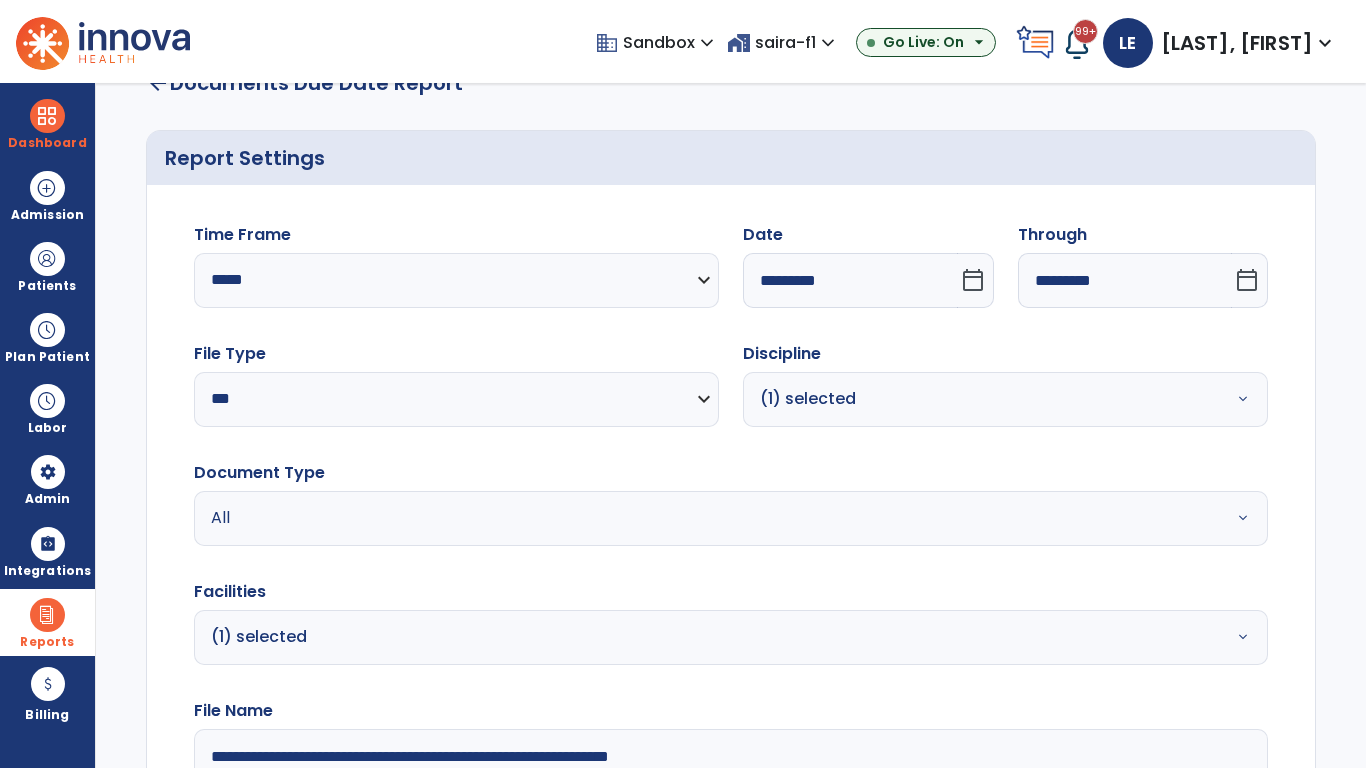 click on "All" at bounding box center [679, 518] 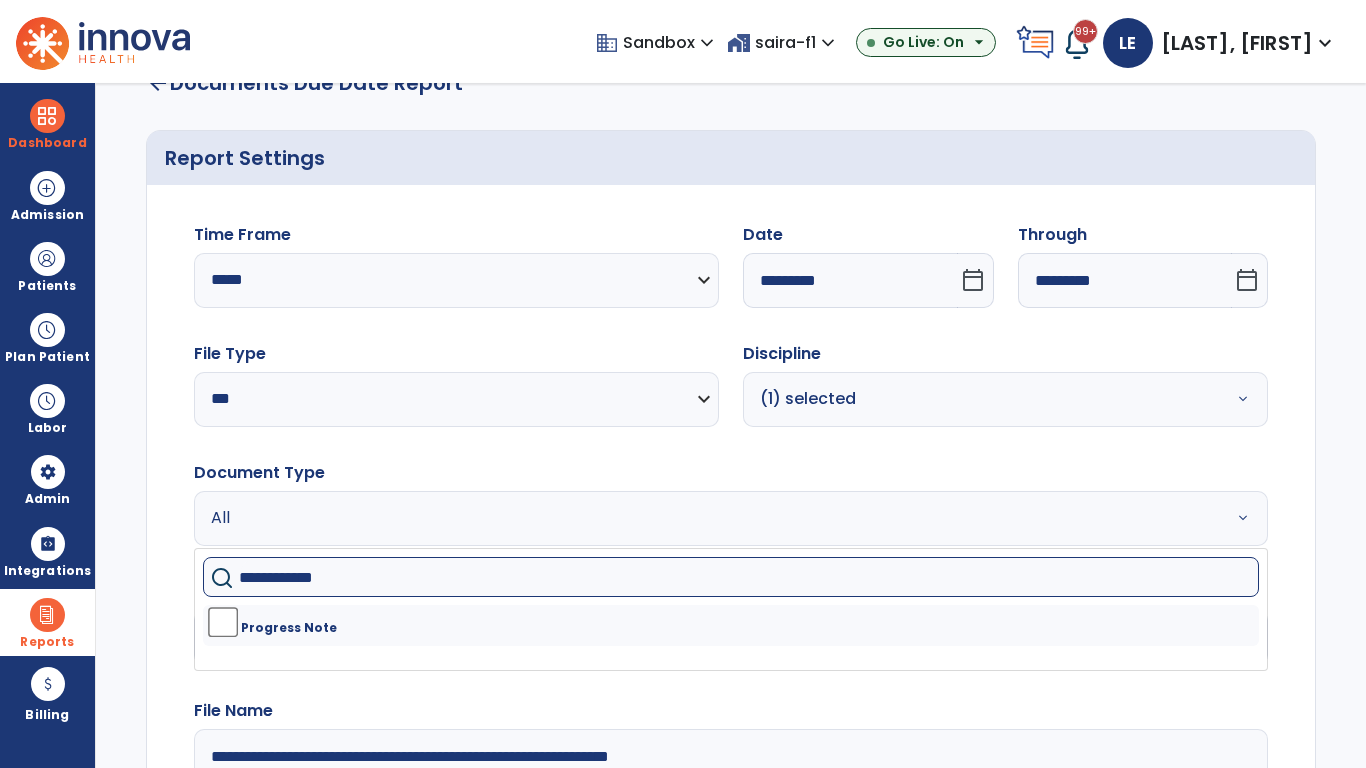 type on "**********" 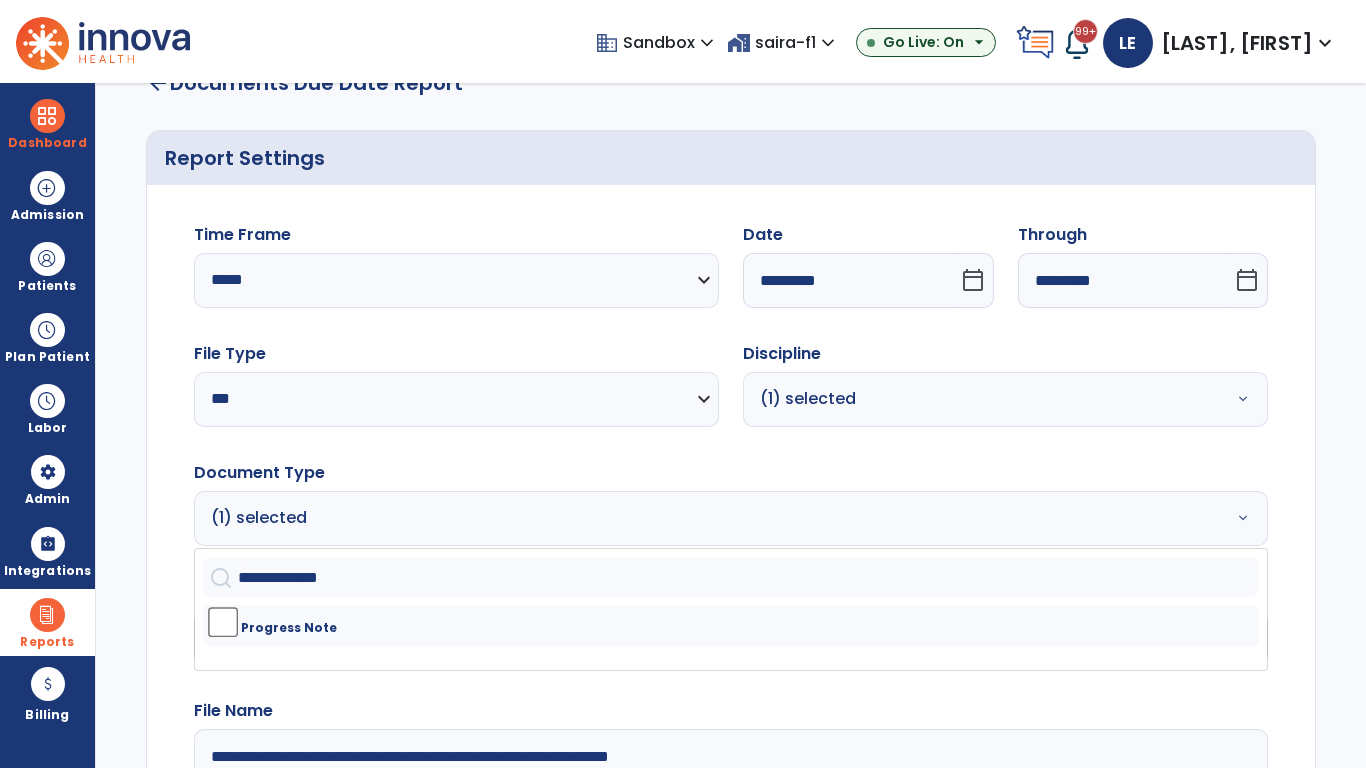 click on "Generate Report" 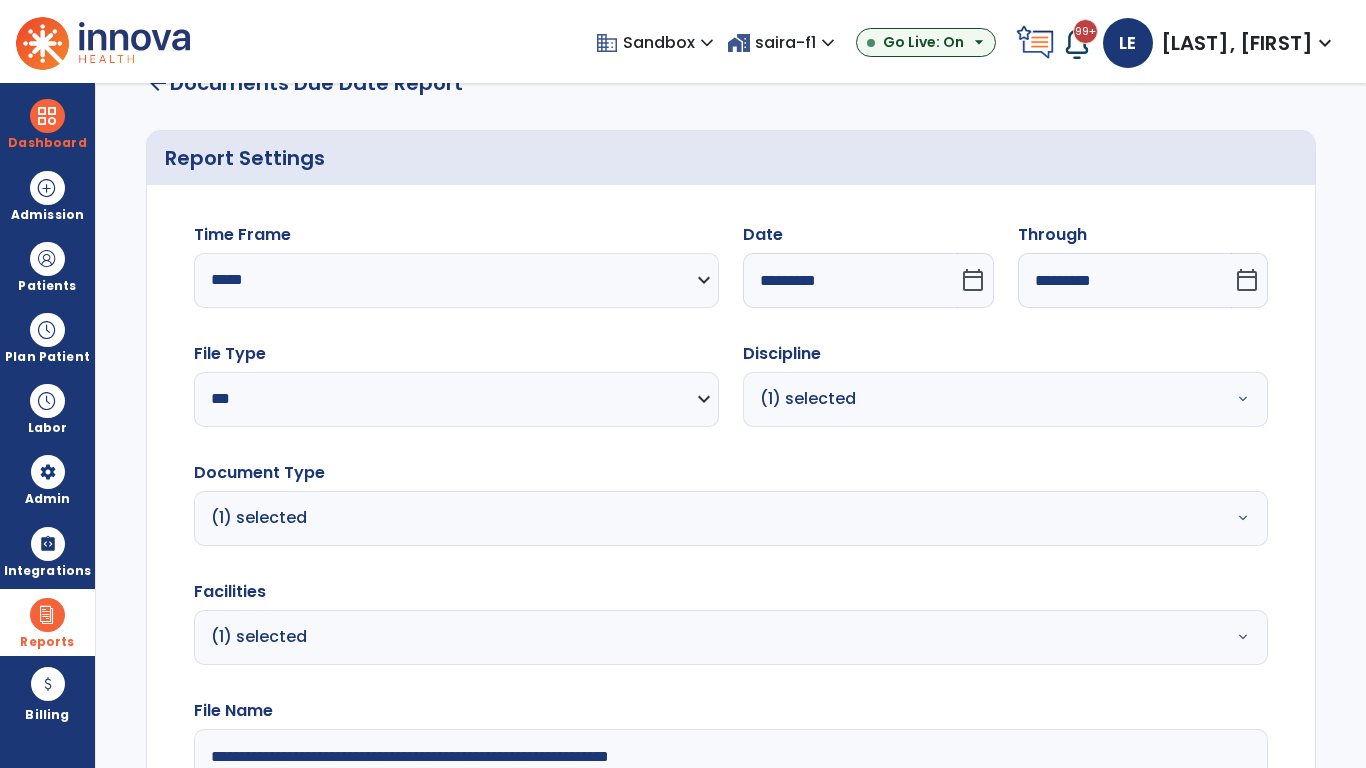 scroll, scrollTop: 264, scrollLeft: 0, axis: vertical 